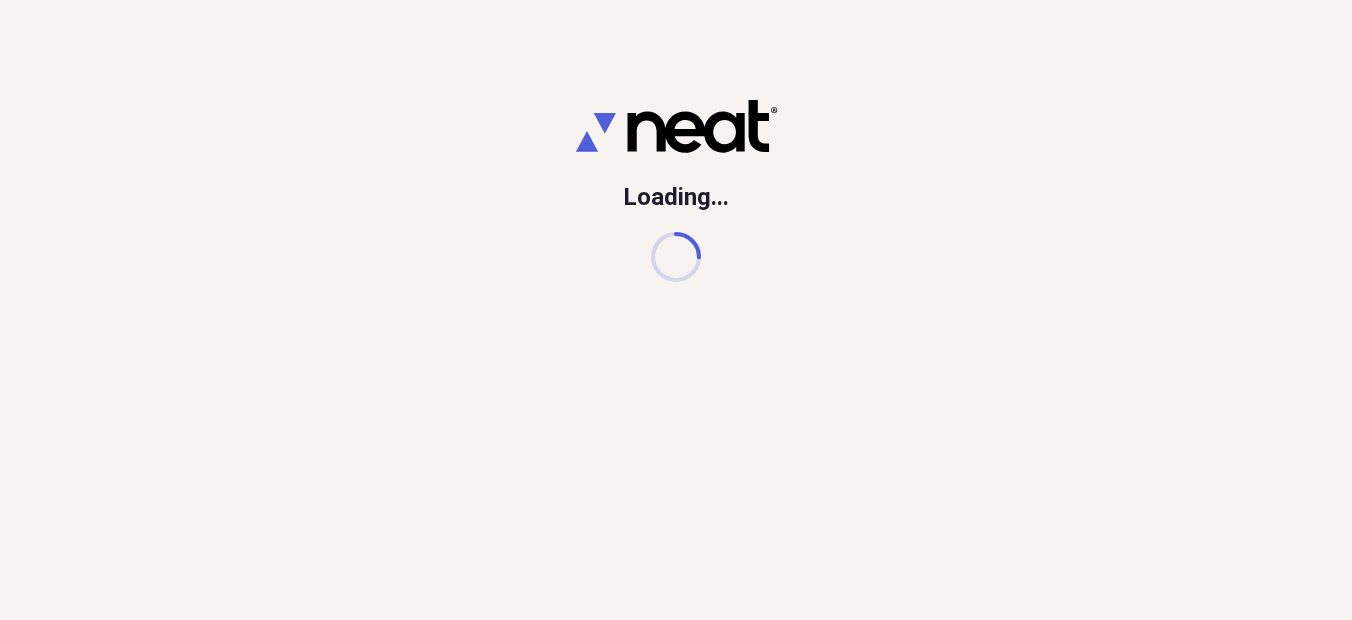 scroll, scrollTop: 0, scrollLeft: 0, axis: both 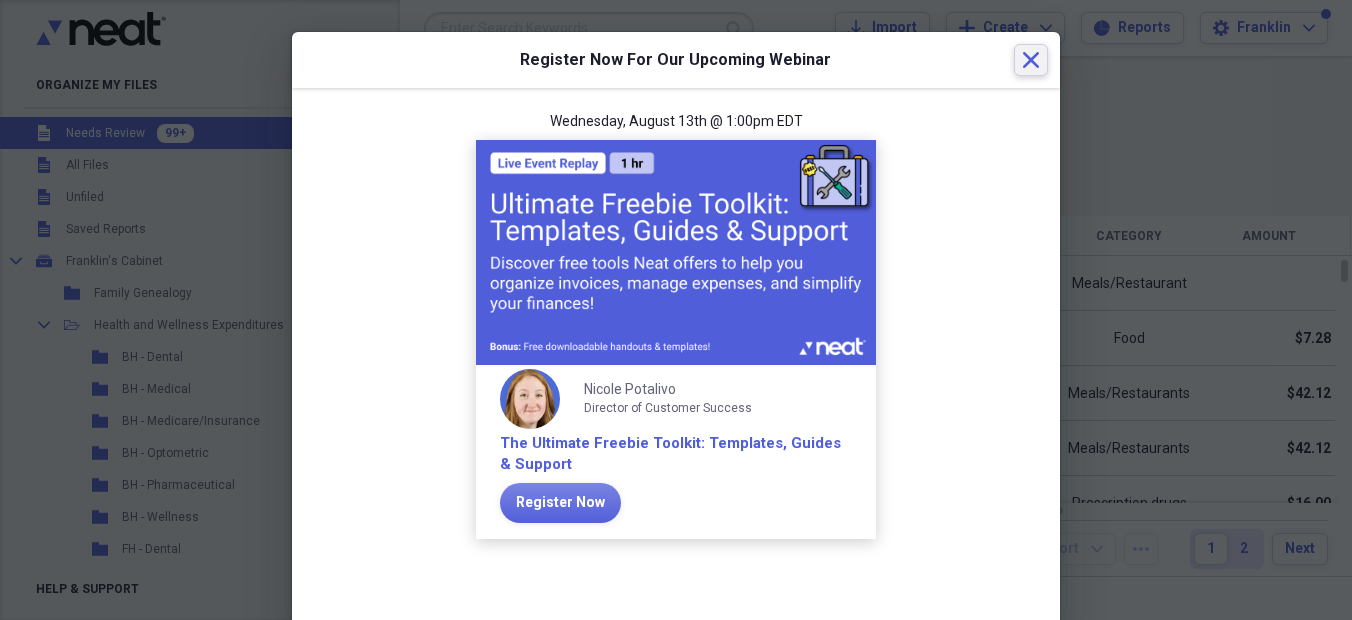 click 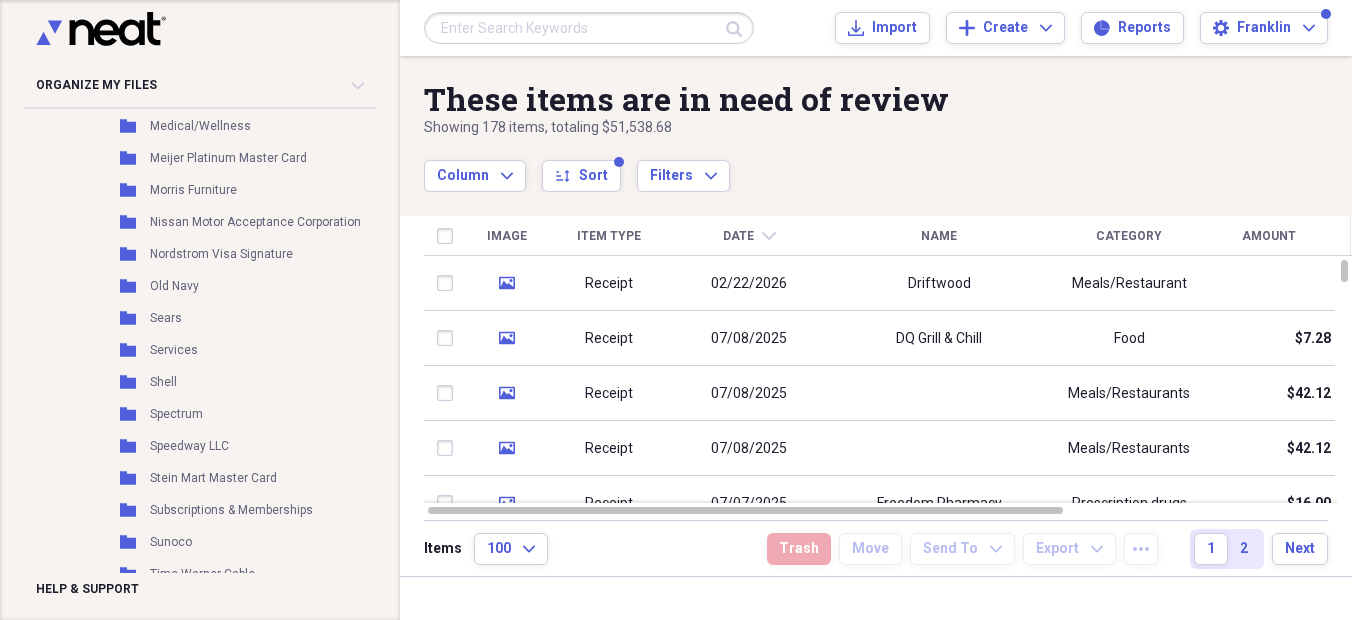 scroll, scrollTop: 1978, scrollLeft: 0, axis: vertical 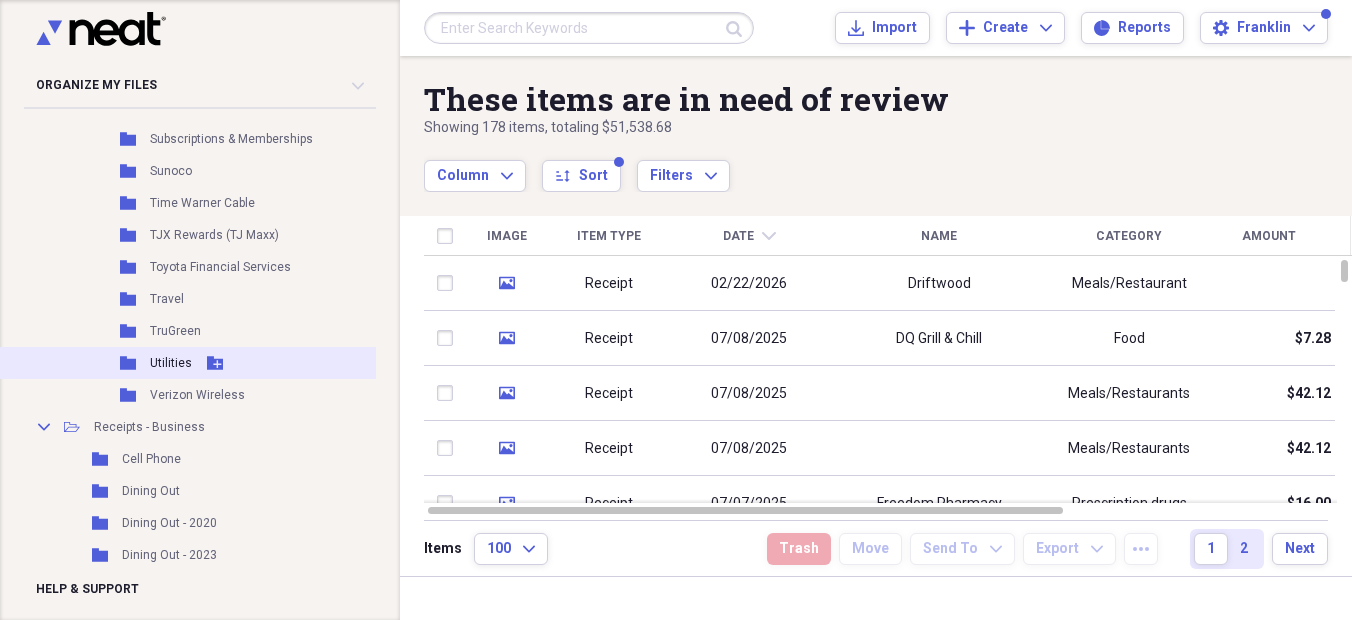 drag, startPoint x: 161, startPoint y: 355, endPoint x: 160, endPoint y: 370, distance: 15.033297 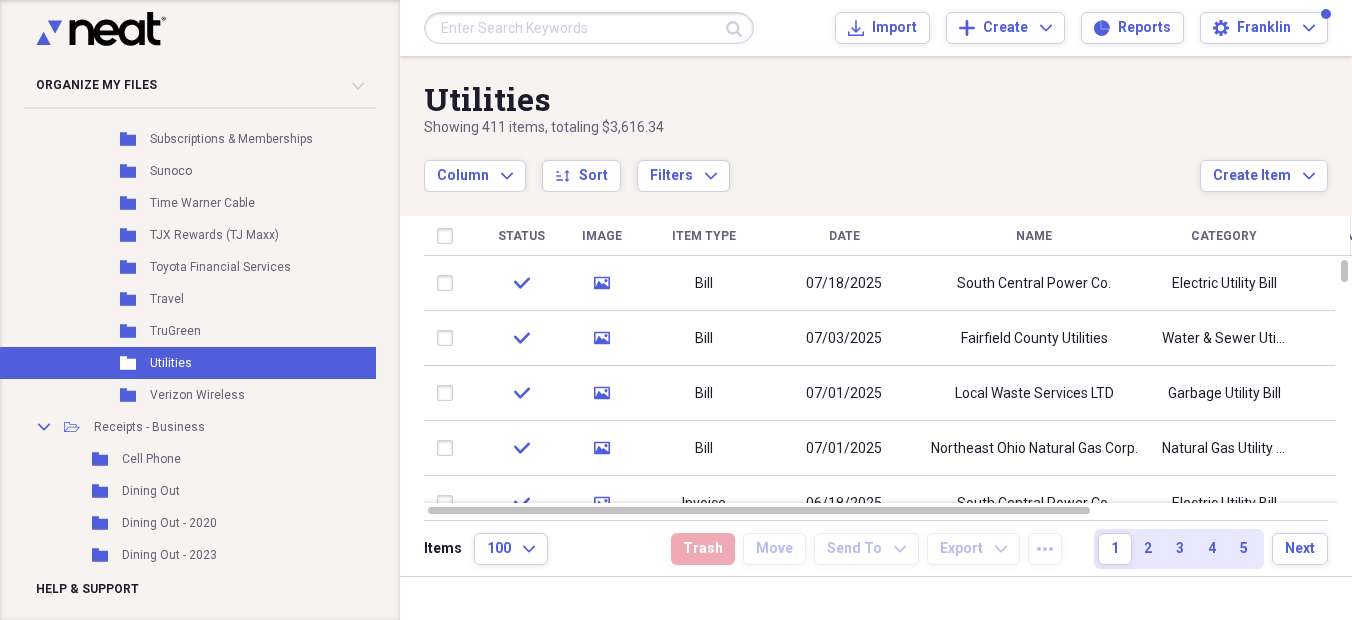 click at bounding box center (676, 0) 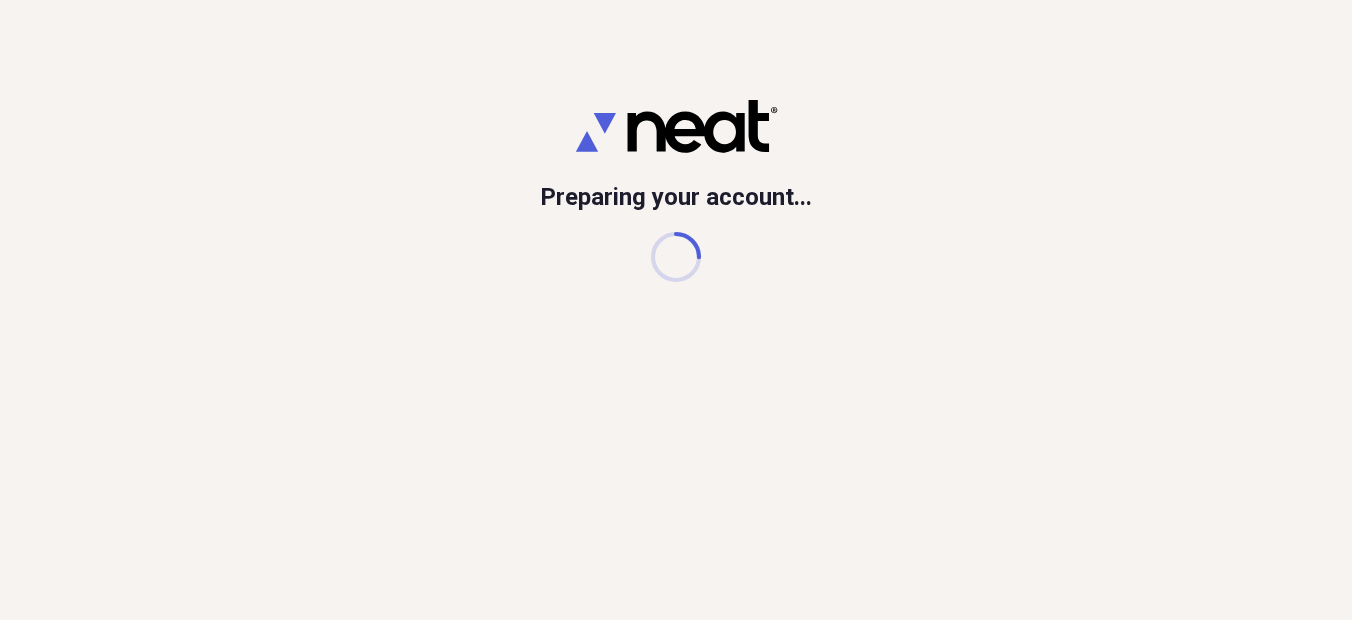 scroll, scrollTop: 0, scrollLeft: 0, axis: both 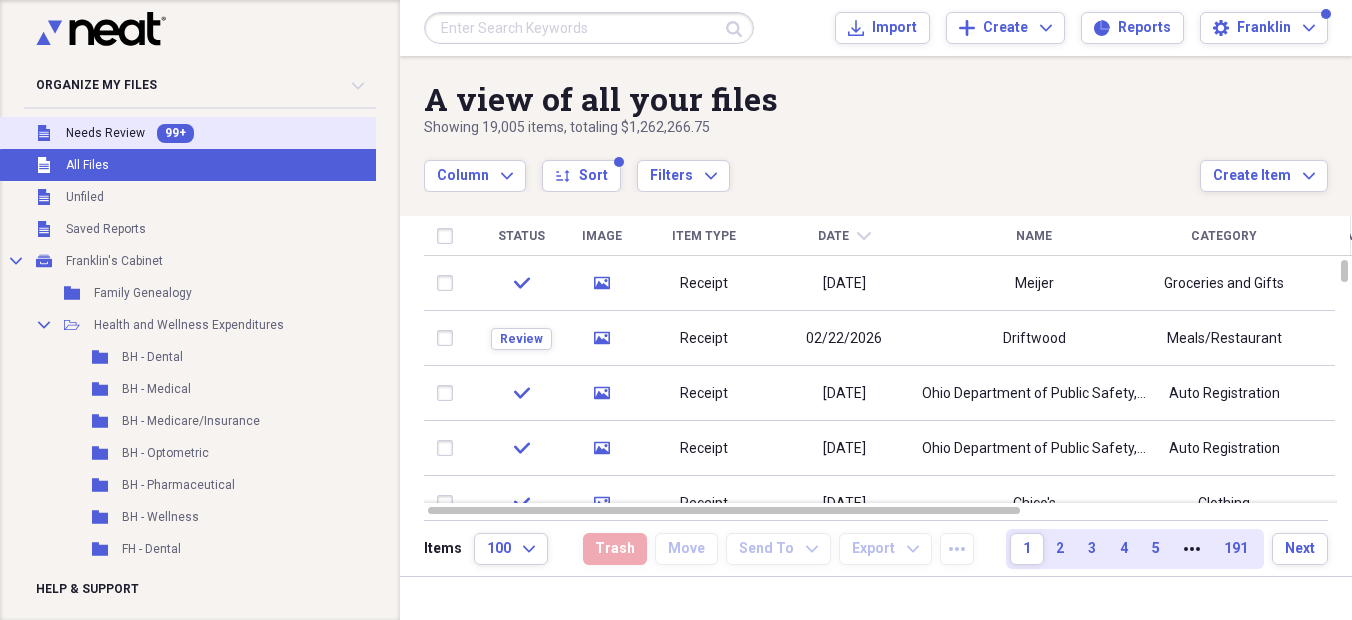 click on "Needs Review" at bounding box center (105, 133) 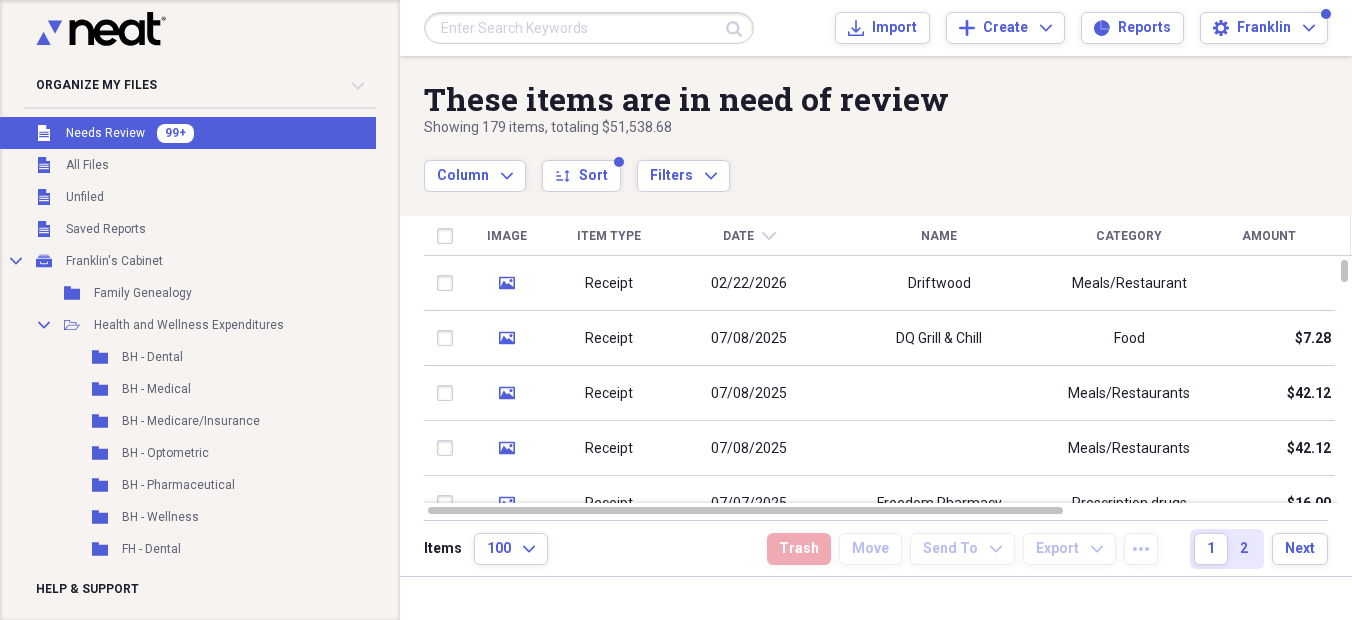 click on "Date chevron-down" at bounding box center (749, 236) 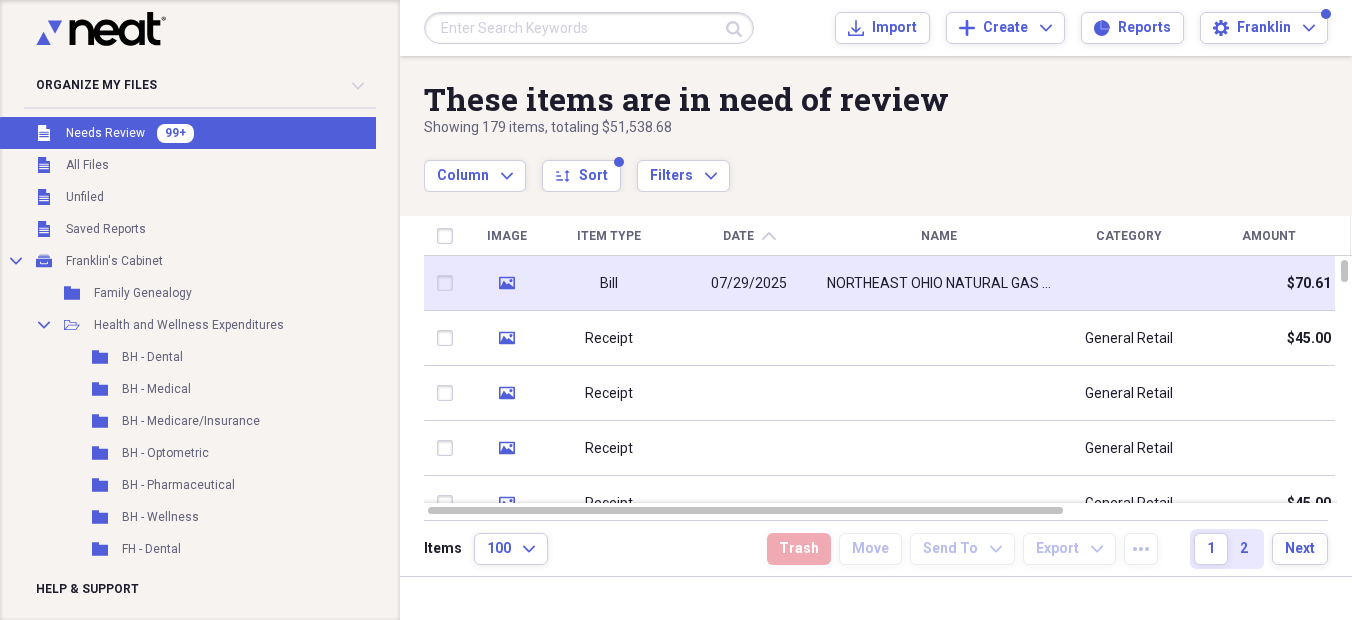 click on "Bill" at bounding box center [609, 283] 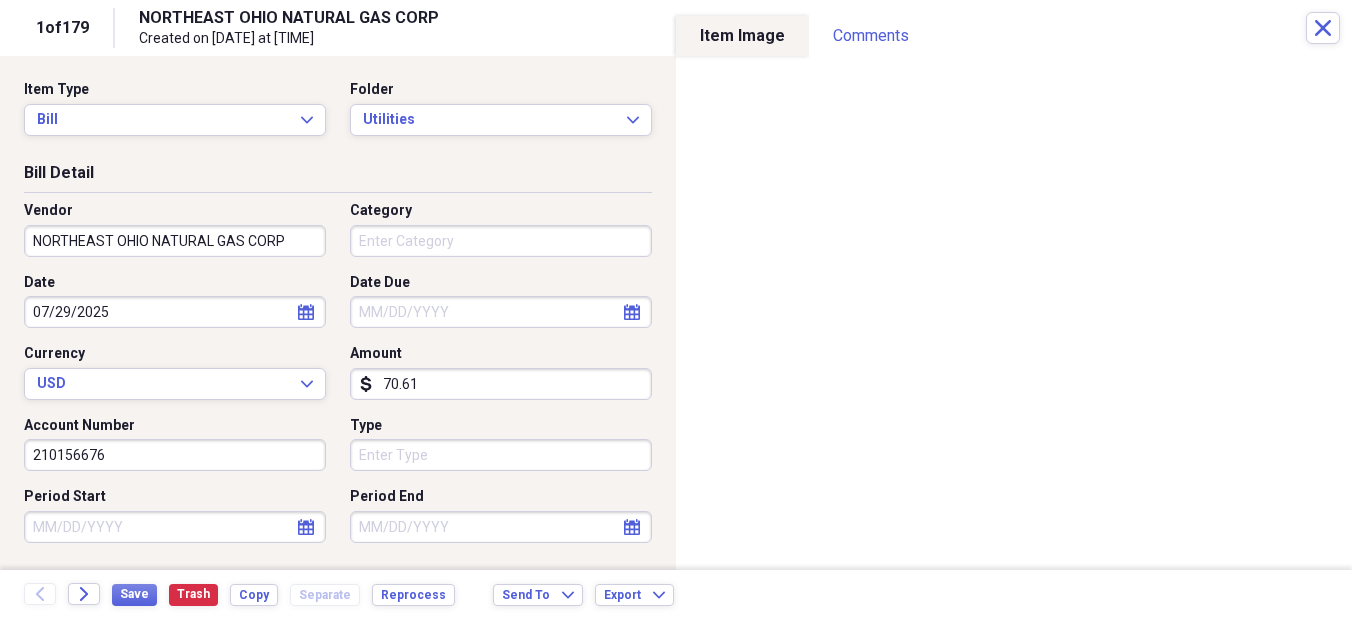 click on "NORTHEAST OHIO NATURAL GAS CORP" at bounding box center [175, 241] 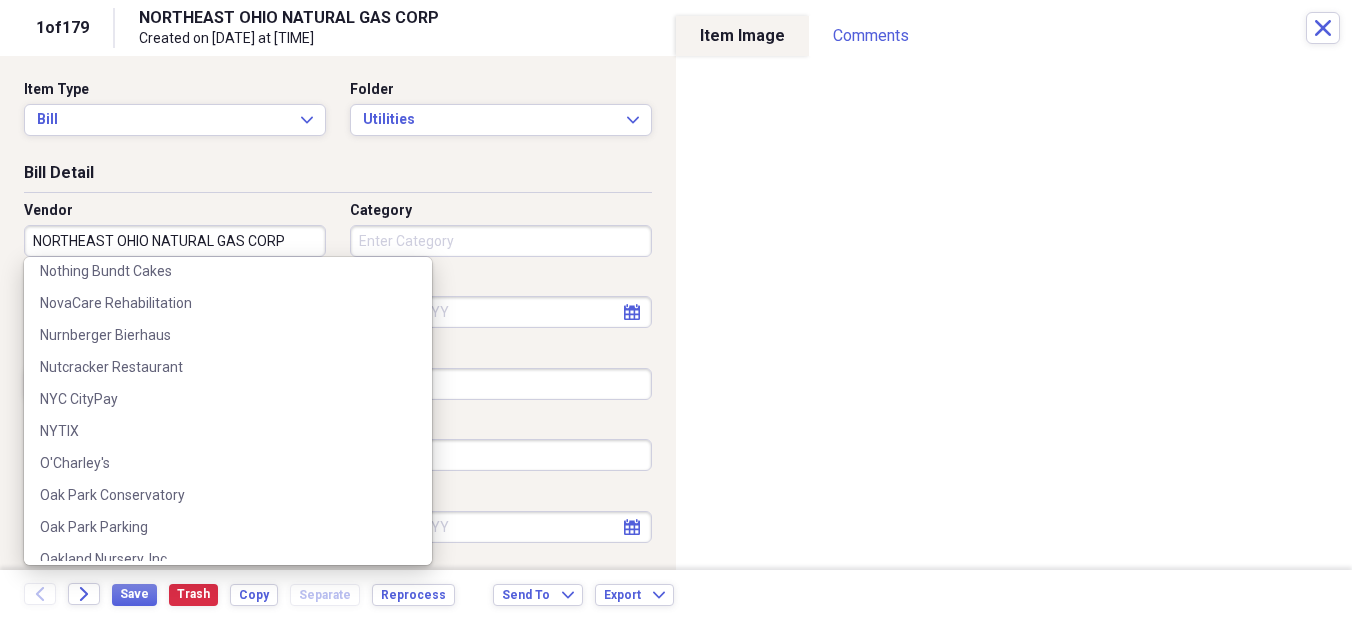 scroll, scrollTop: 48037, scrollLeft: 0, axis: vertical 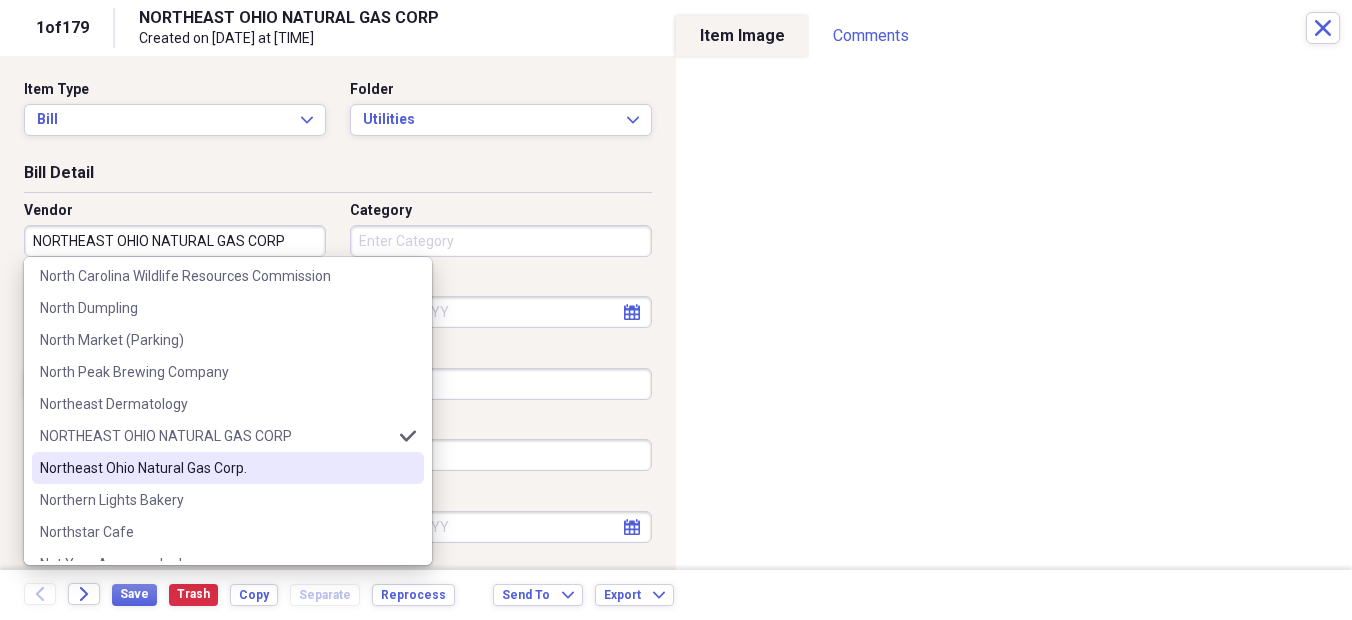 click on "Northeast Ohio Natural Gas Corp." at bounding box center [216, 468] 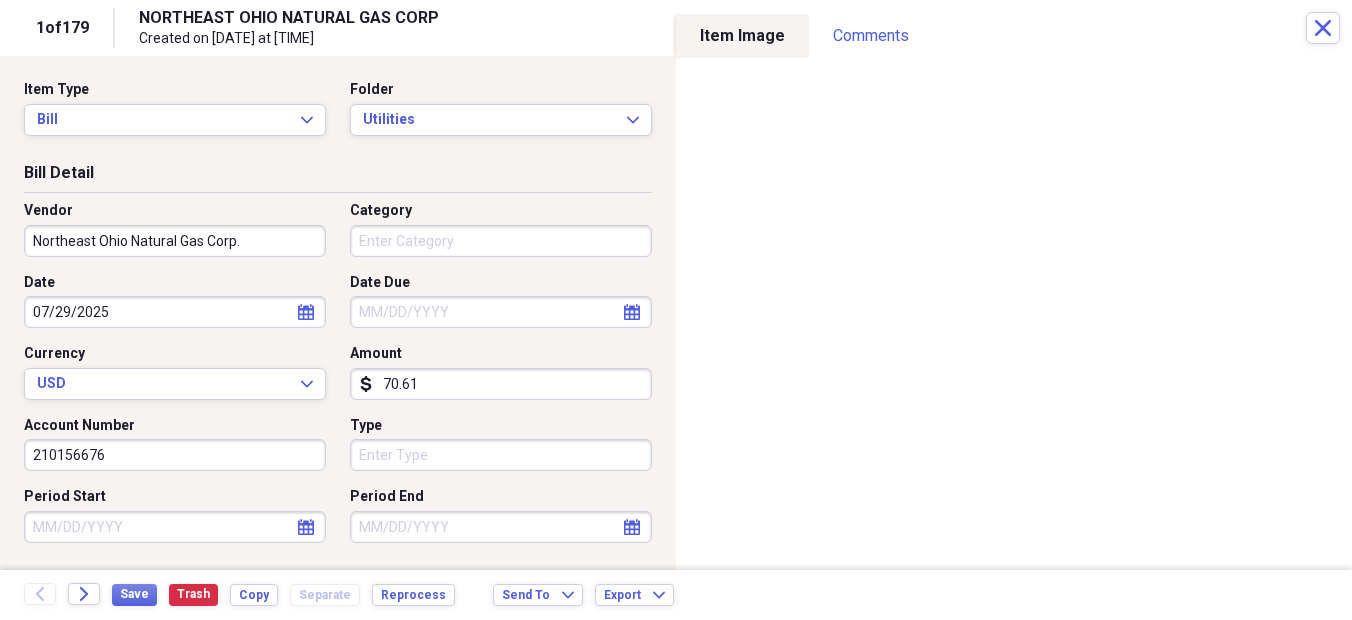 type on "Natural Gas Utility Bill" 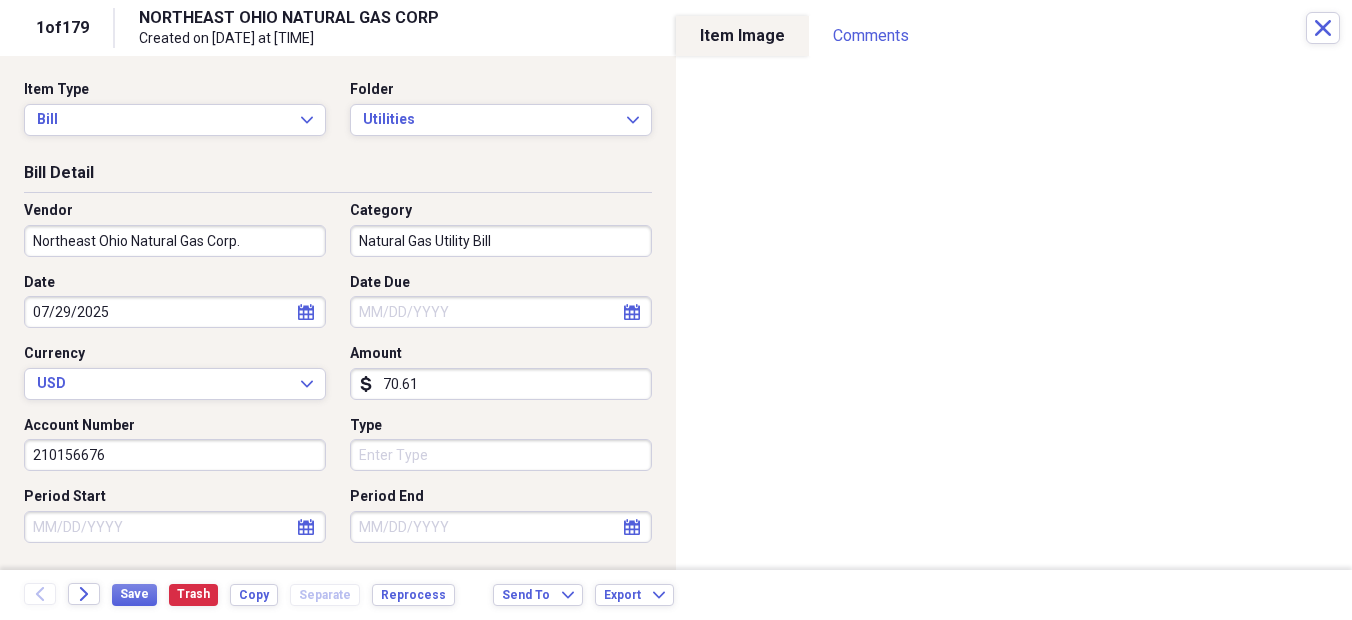 click on "calendar Calendar" at bounding box center [632, 312] 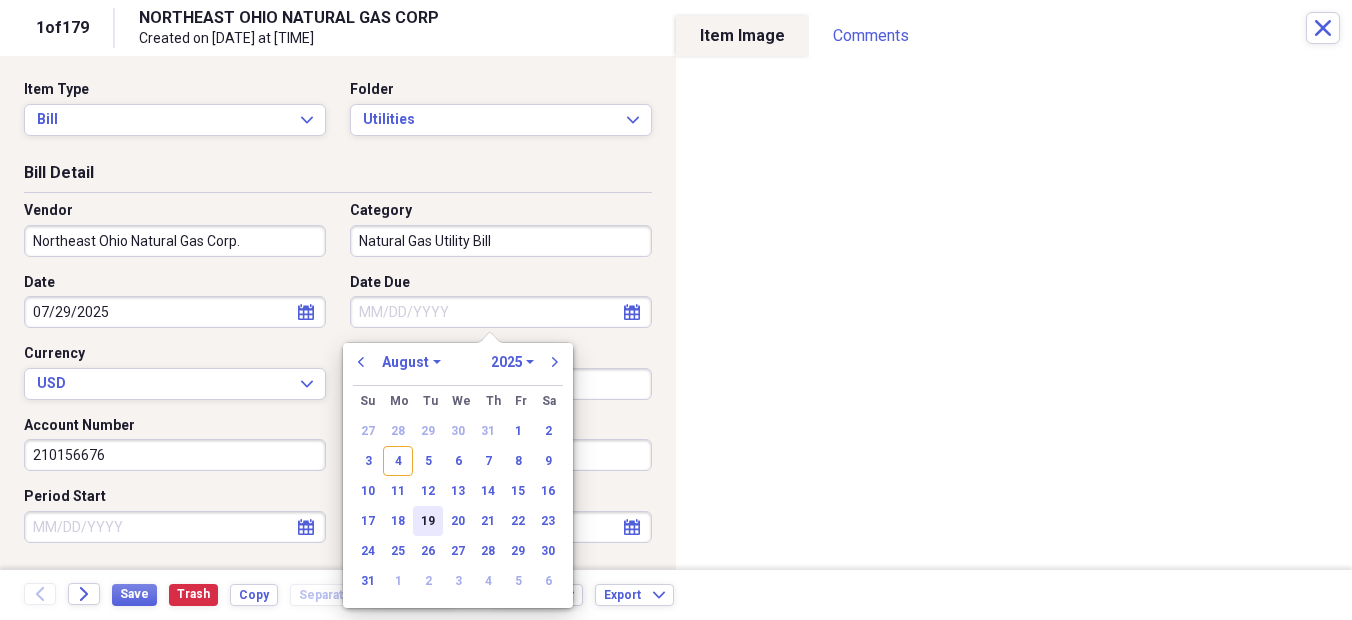 click on "19" at bounding box center (428, 521) 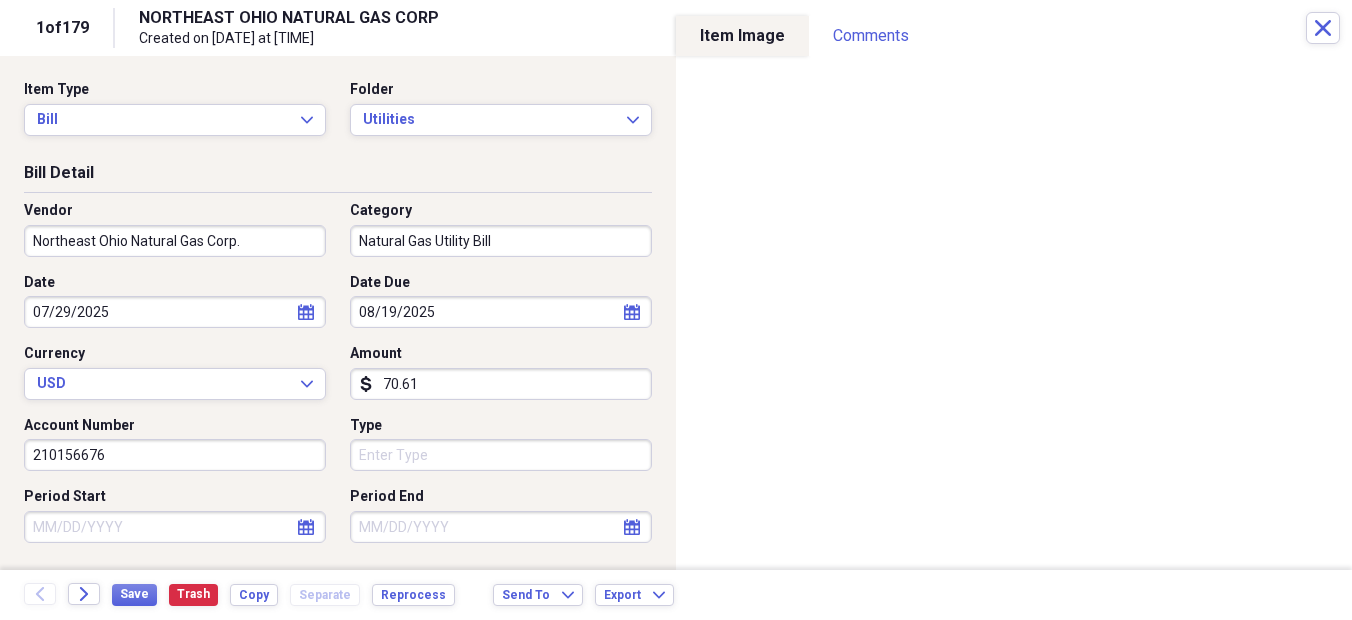 click on "70.61" at bounding box center [501, 384] 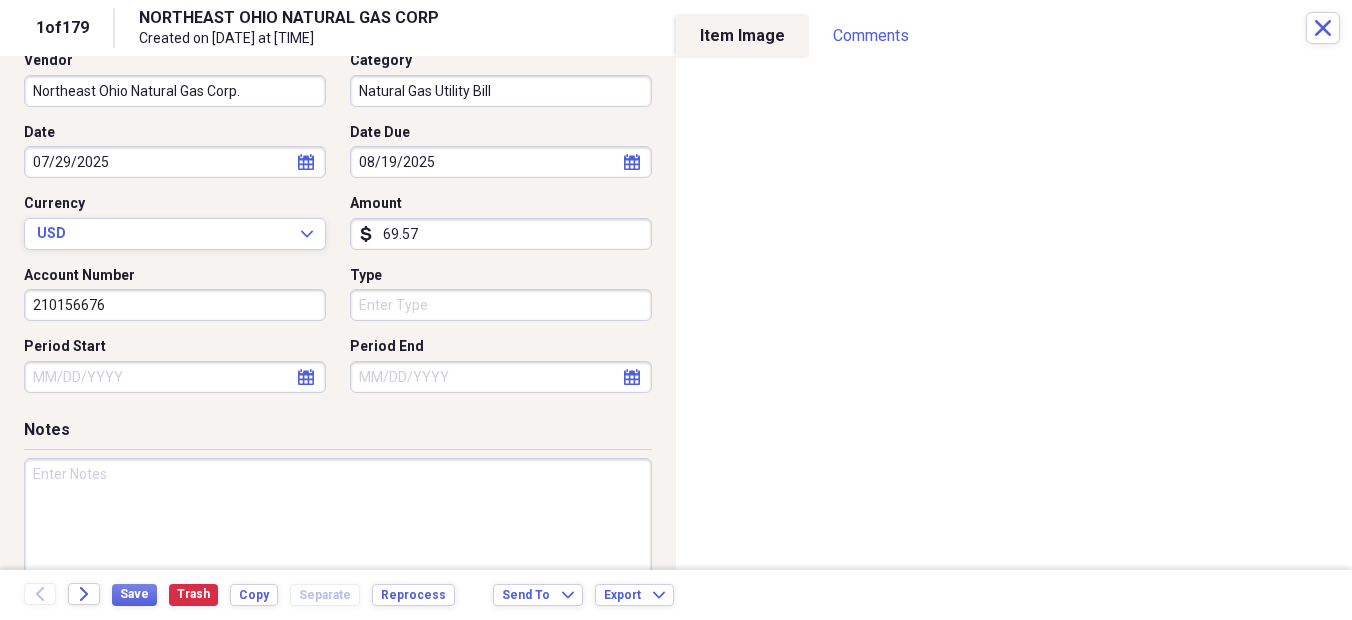 scroll, scrollTop: 171, scrollLeft: 0, axis: vertical 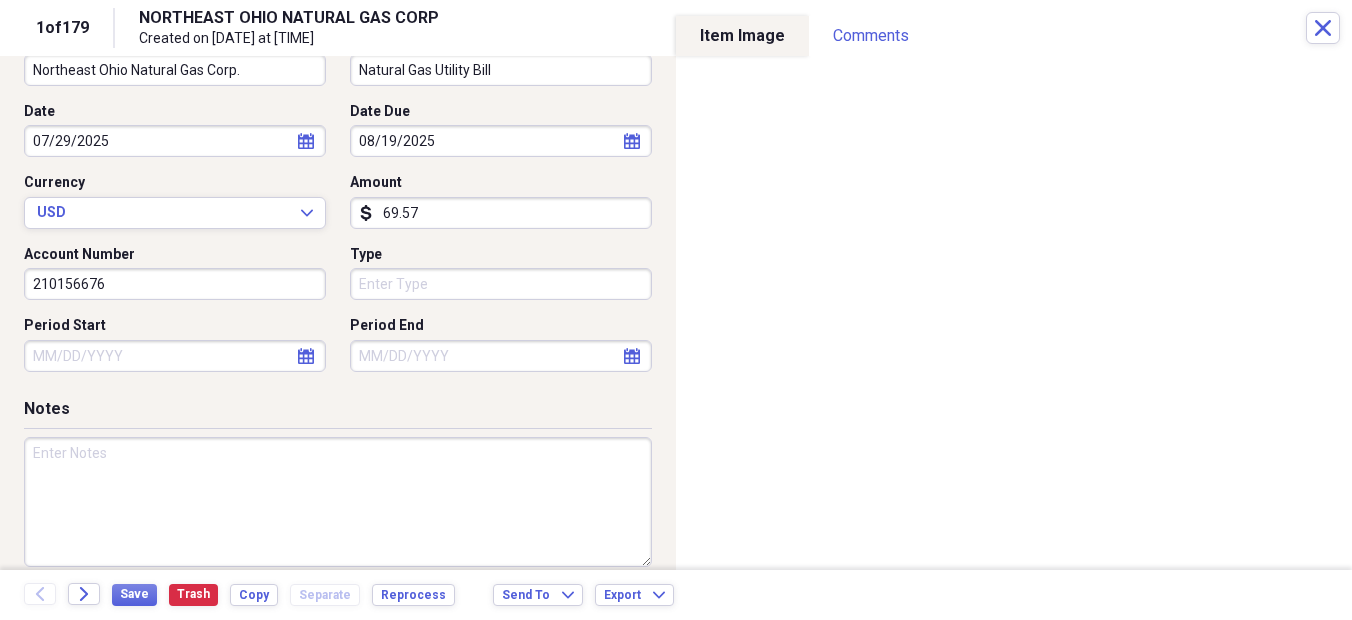type on "69.57" 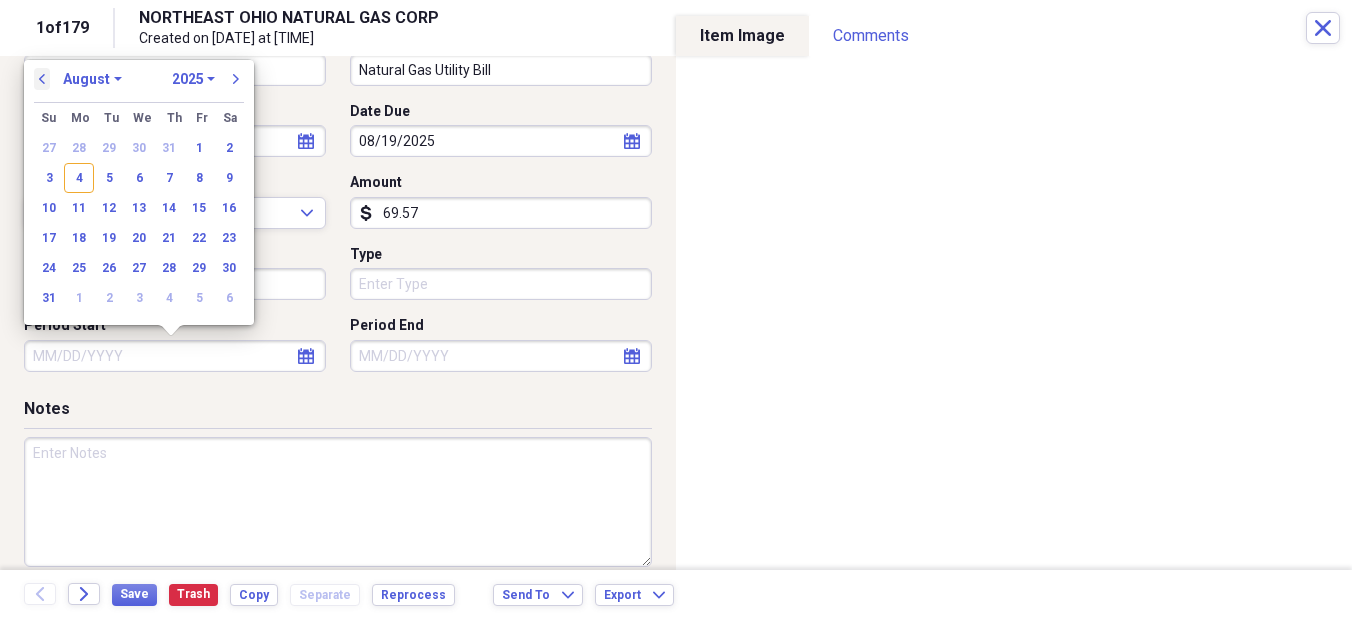 click on "previous" at bounding box center (42, 79) 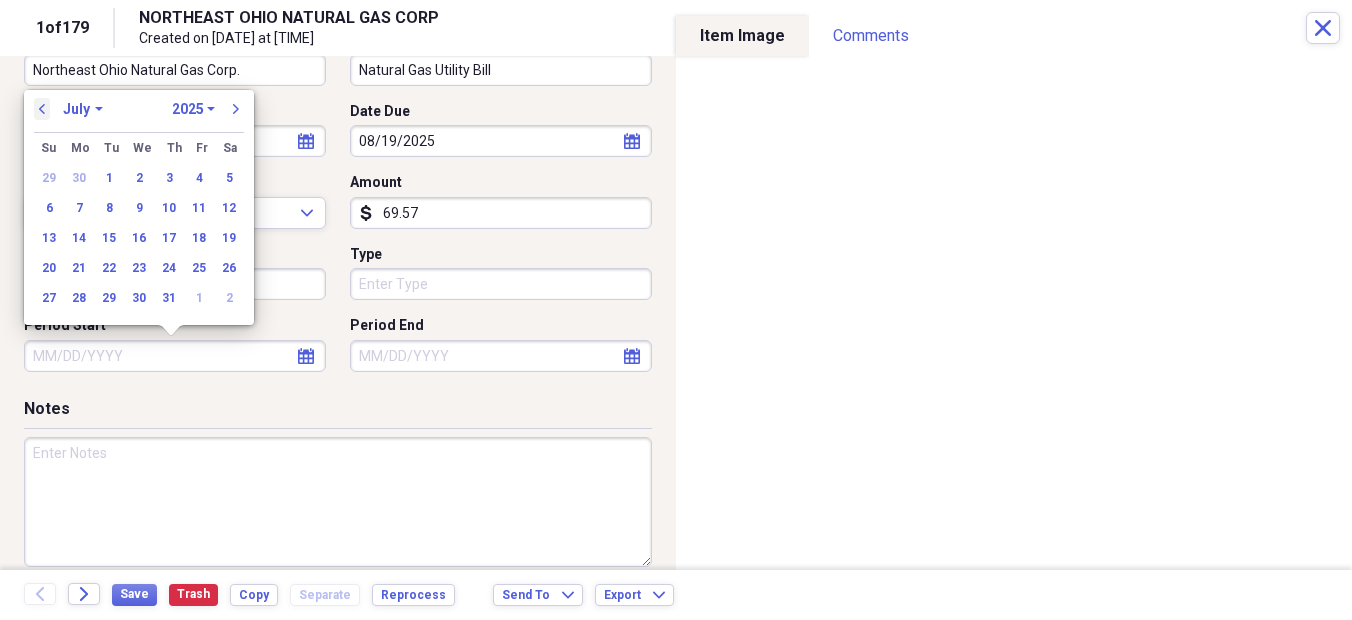 click on "previous" at bounding box center (42, 109) 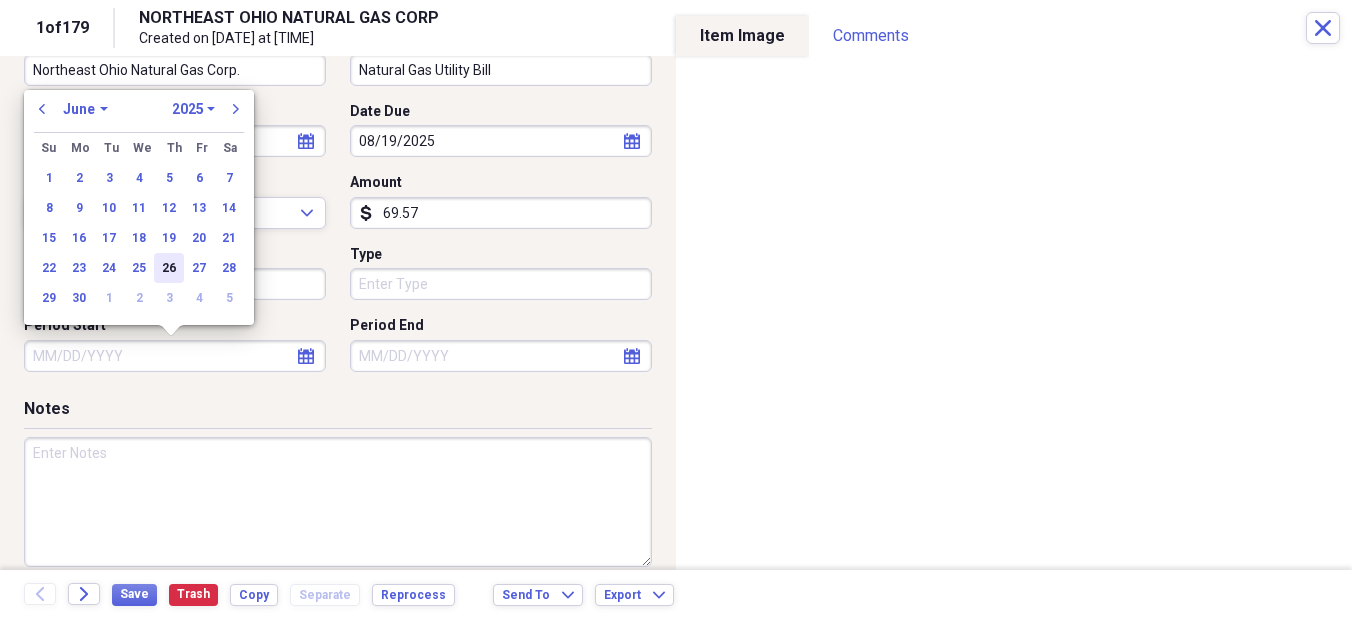 click on "26" at bounding box center (169, 268) 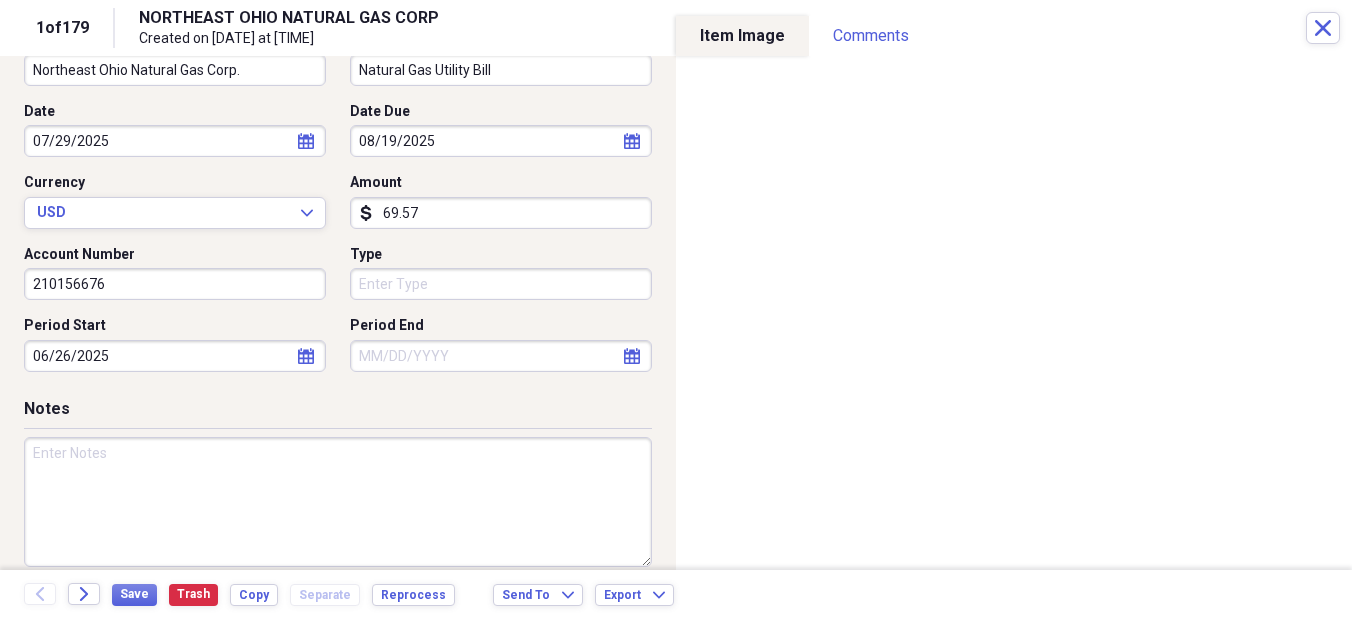 click 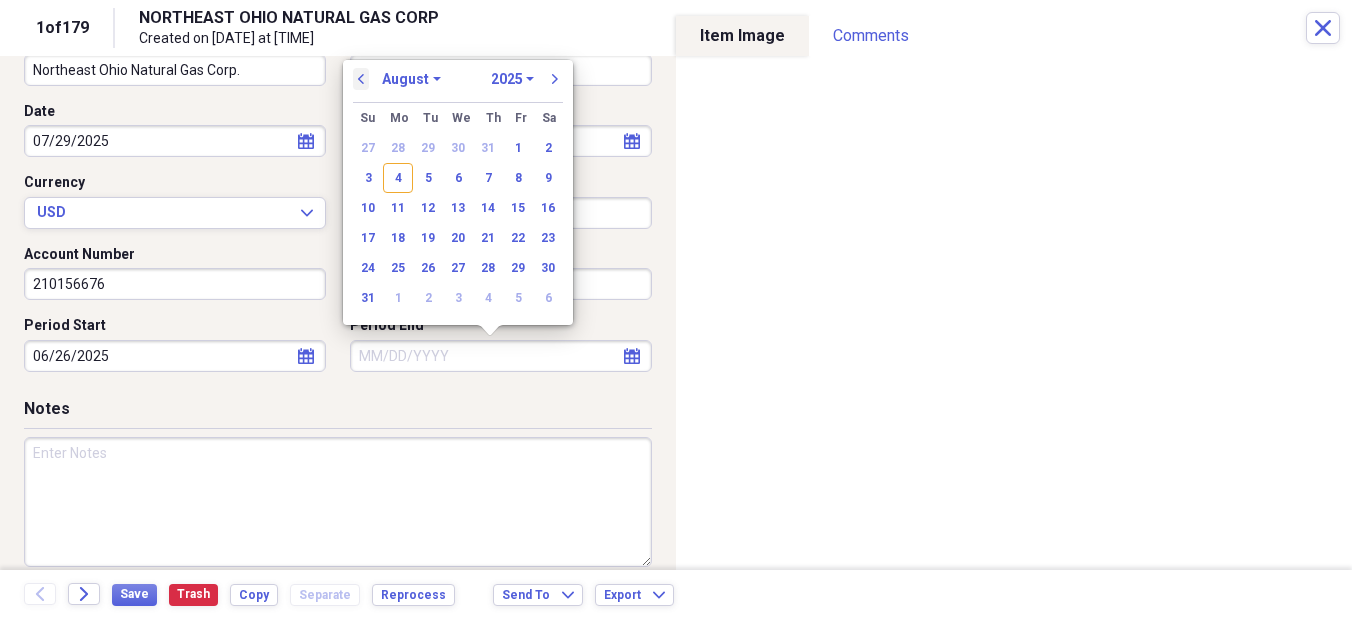 click on "previous" at bounding box center [361, 79] 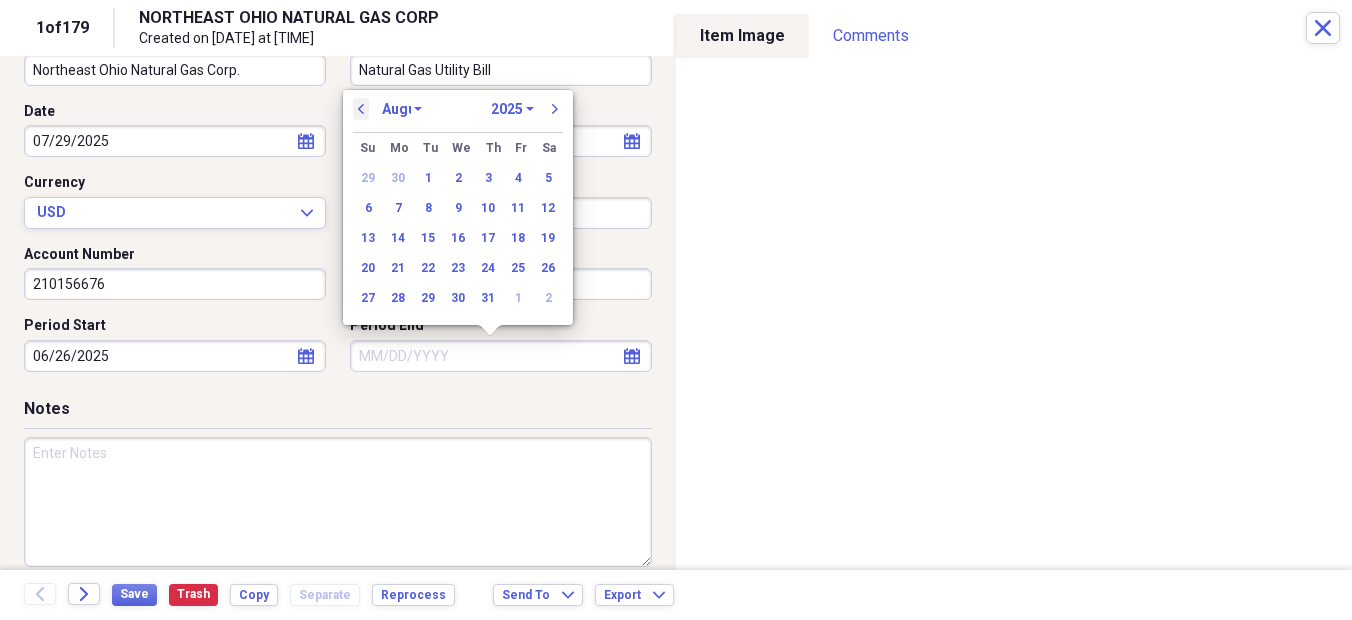 select on "6" 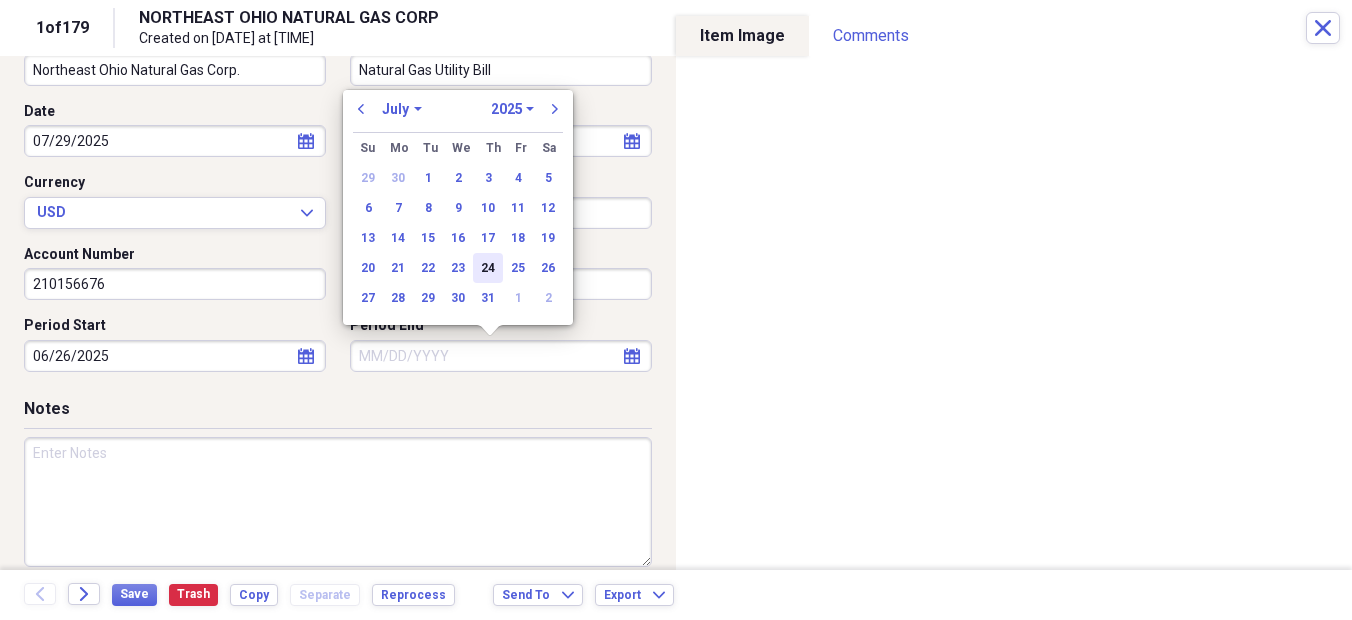 click on "24" at bounding box center [488, 268] 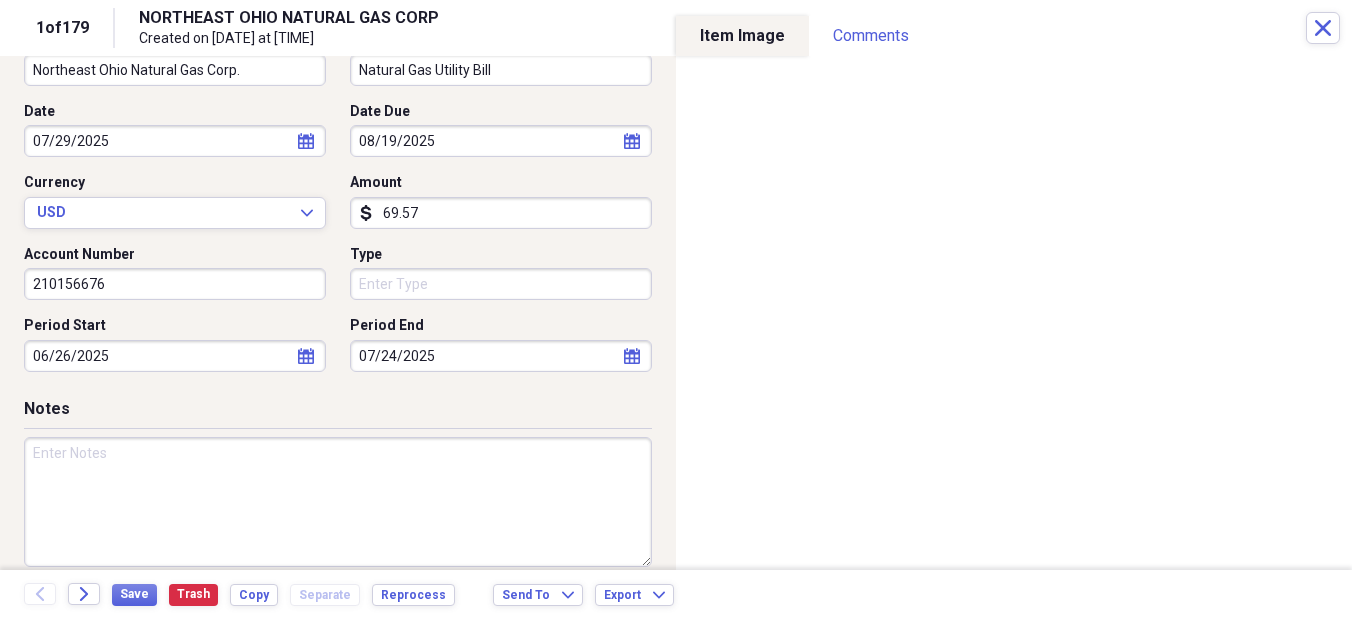 type on "07/24/2025" 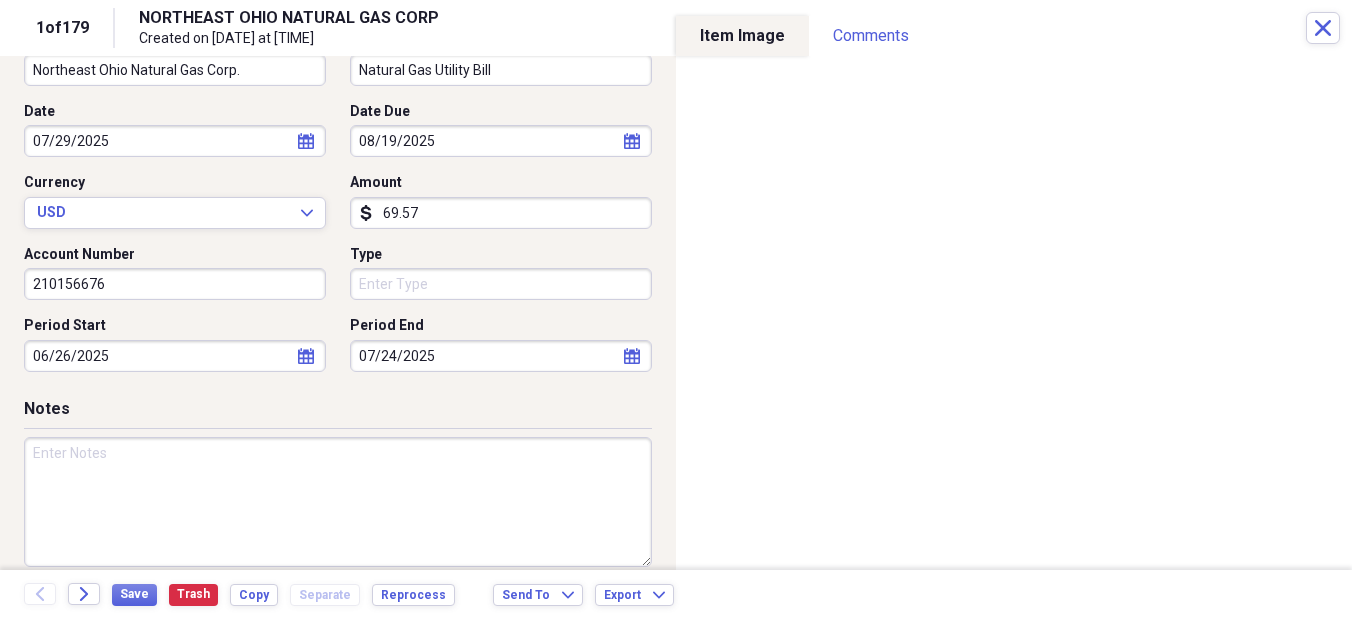 click at bounding box center (338, 502) 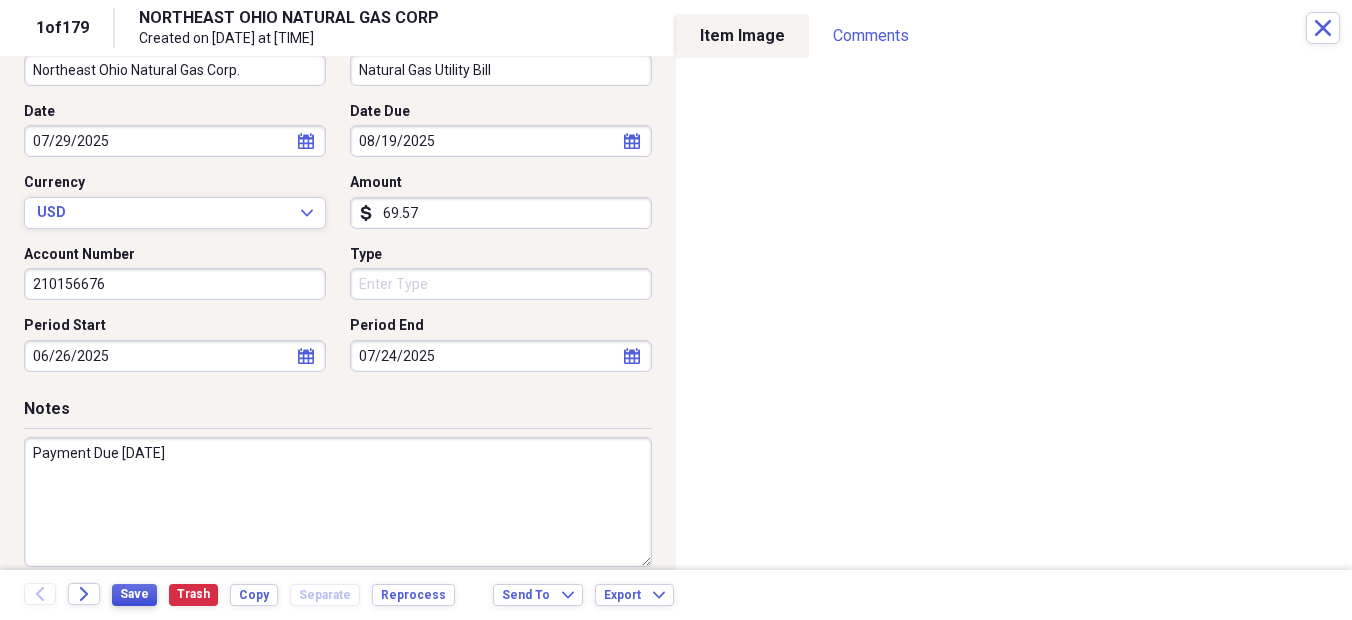 type on "Payment Due [DATE]" 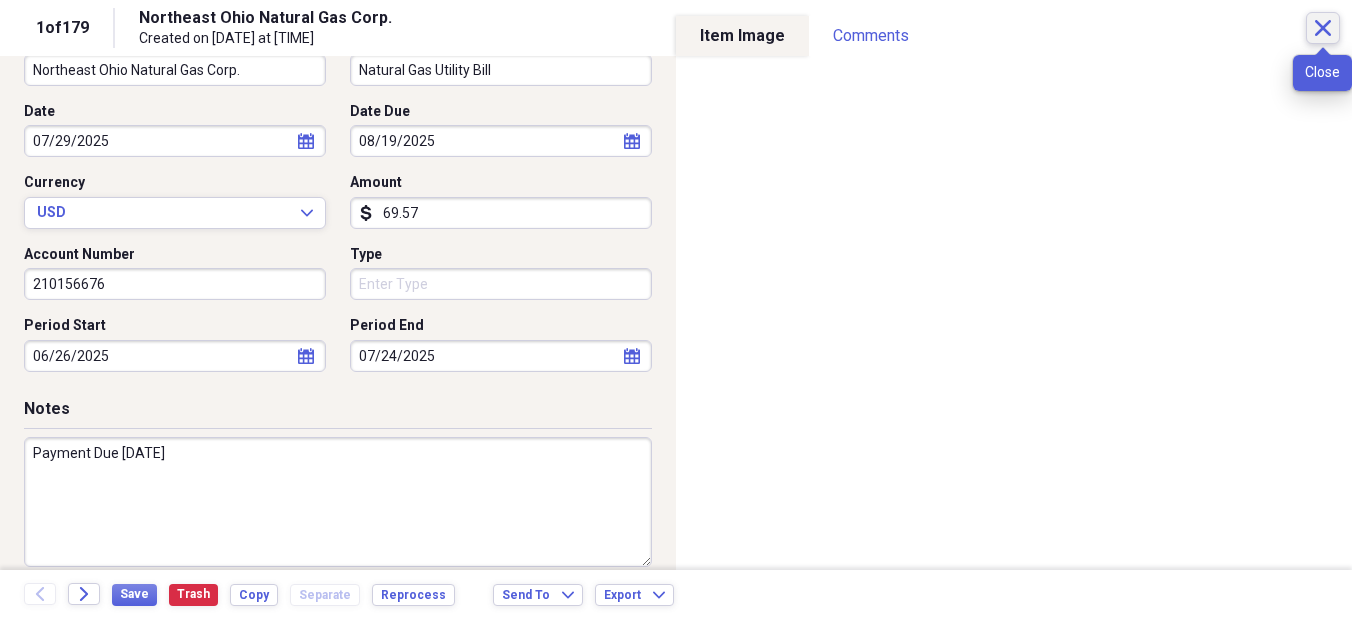 click on "Close" 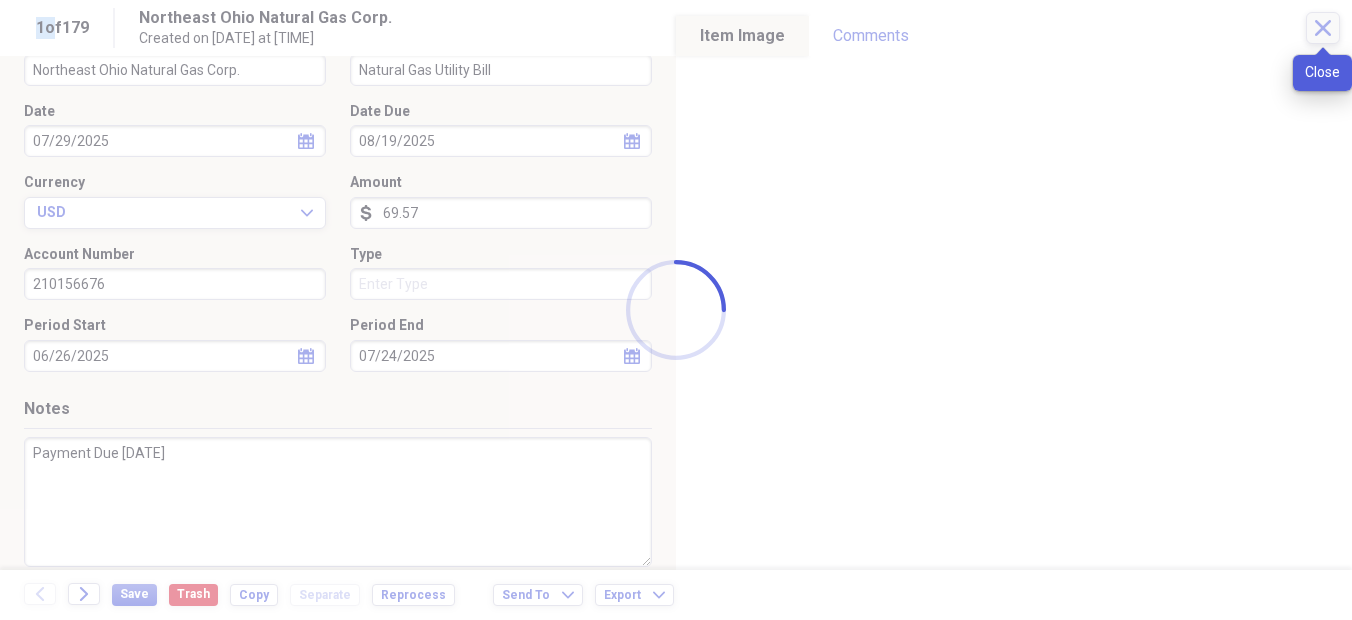 click at bounding box center [676, 310] 